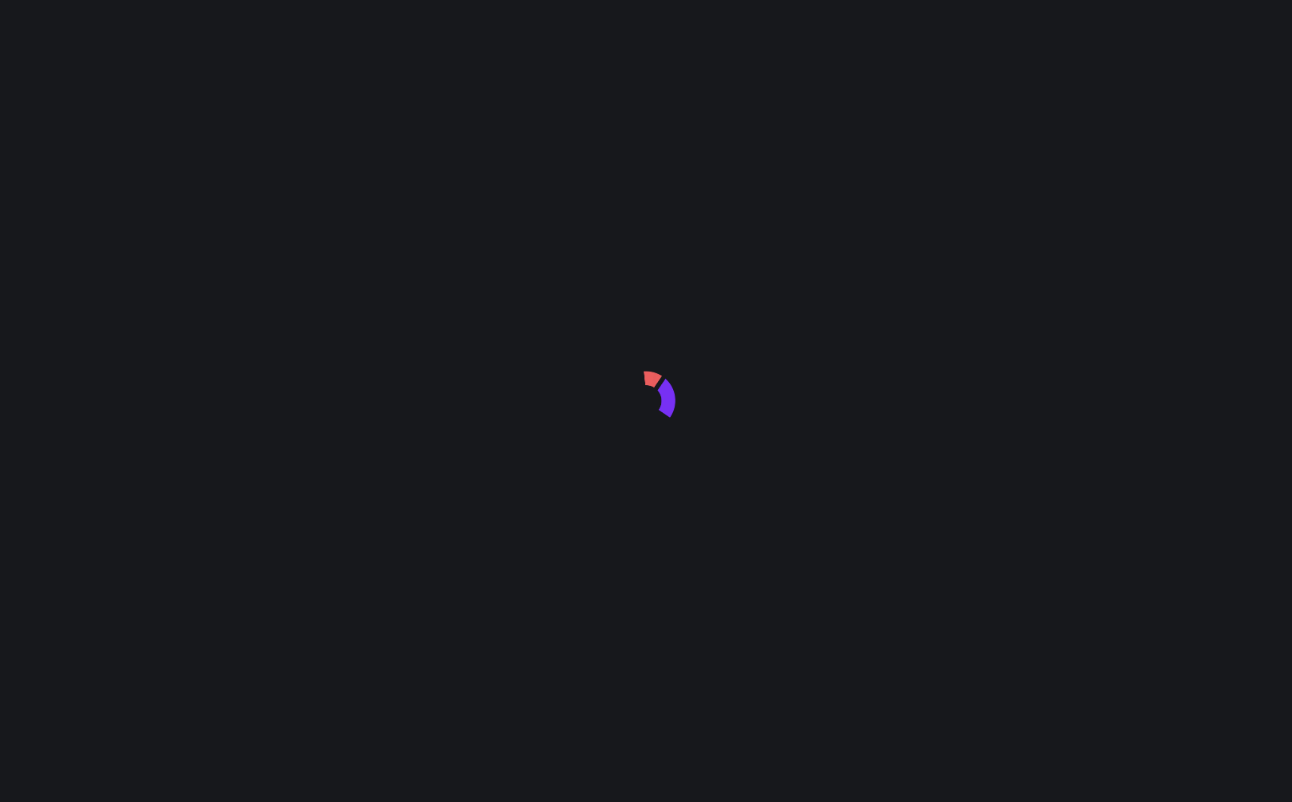 scroll, scrollTop: 0, scrollLeft: 0, axis: both 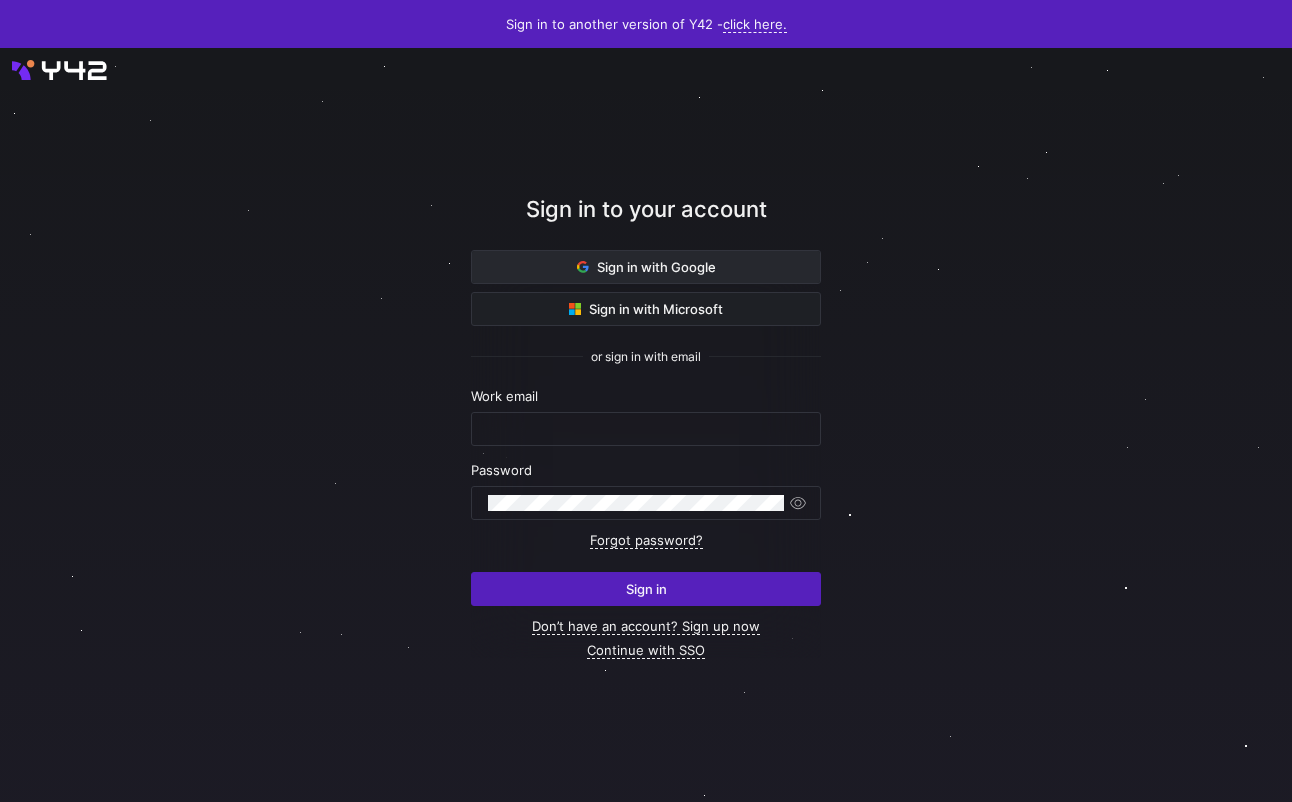 click at bounding box center [583, 267] 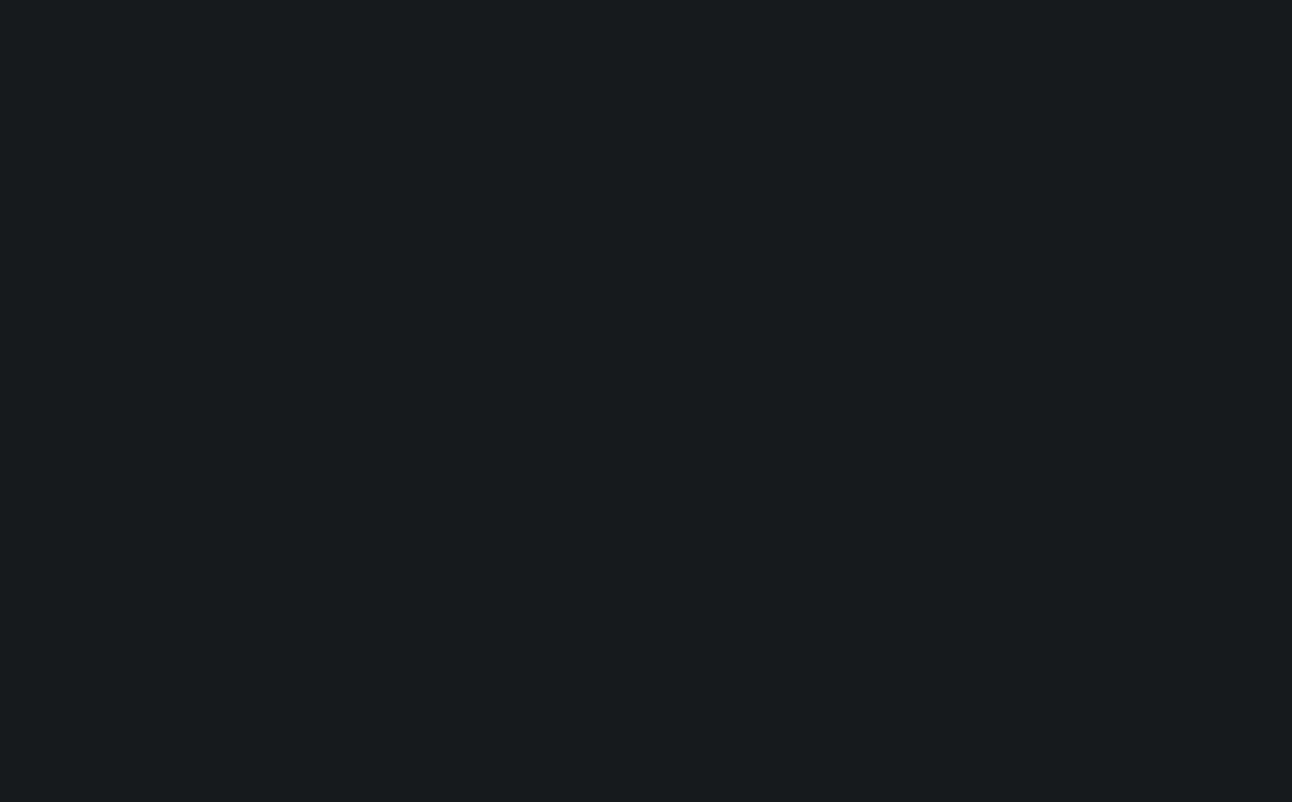 scroll, scrollTop: 0, scrollLeft: 0, axis: both 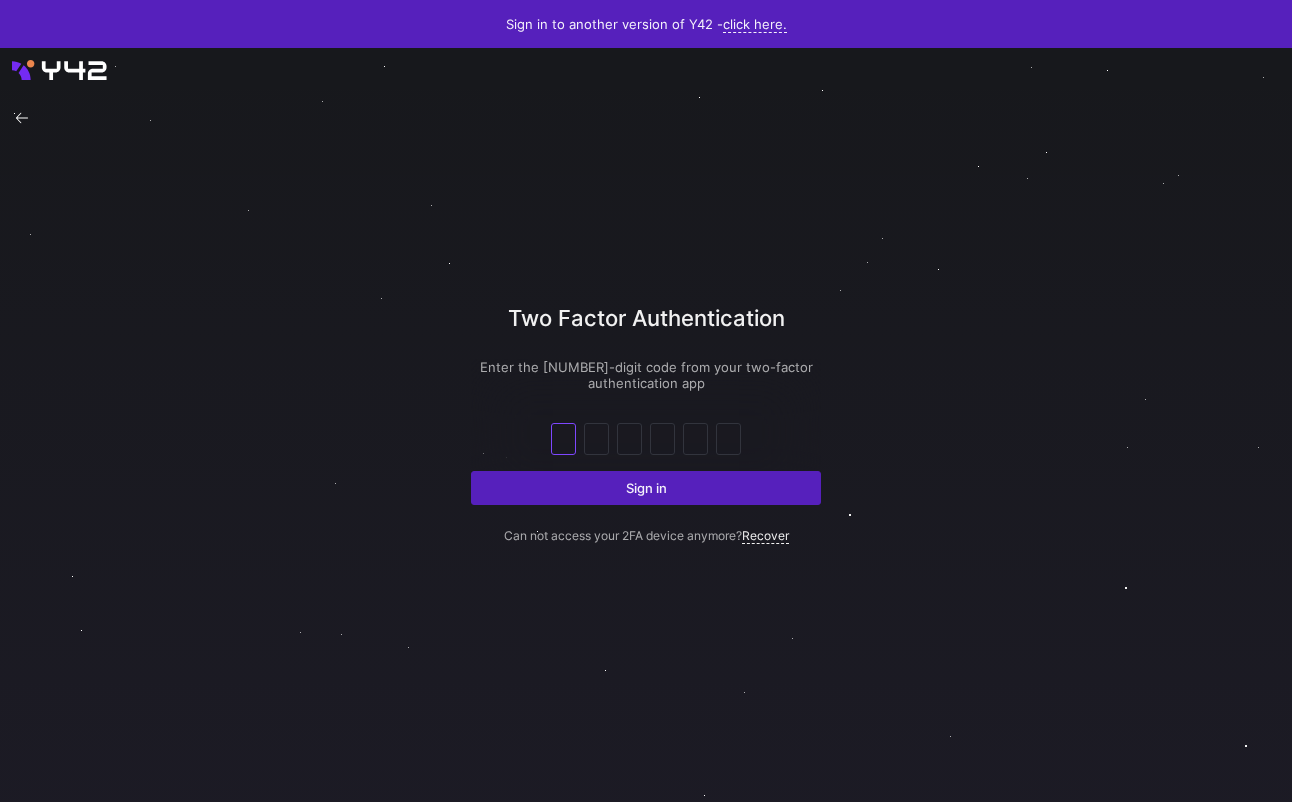 paste on "0" 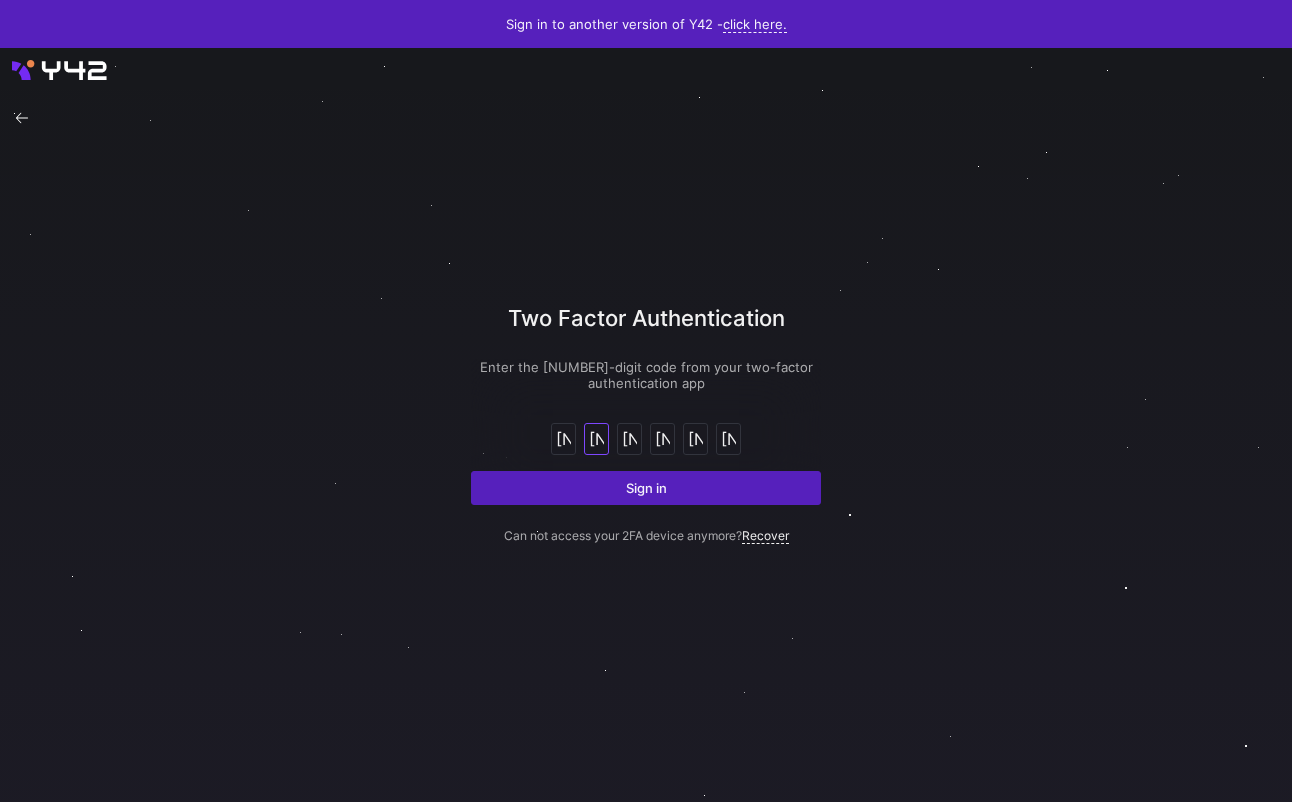 click on "Sign in" at bounding box center (646, 488) 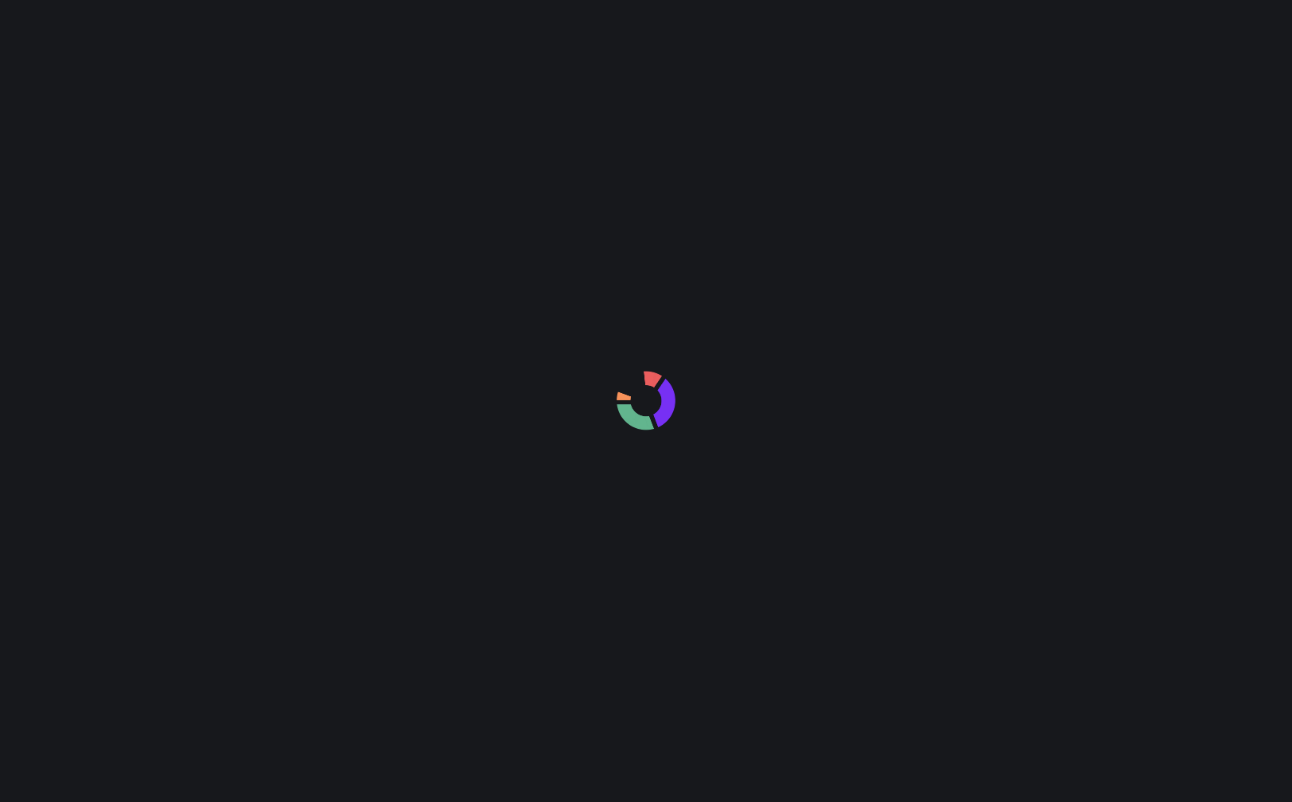 scroll, scrollTop: 0, scrollLeft: 0, axis: both 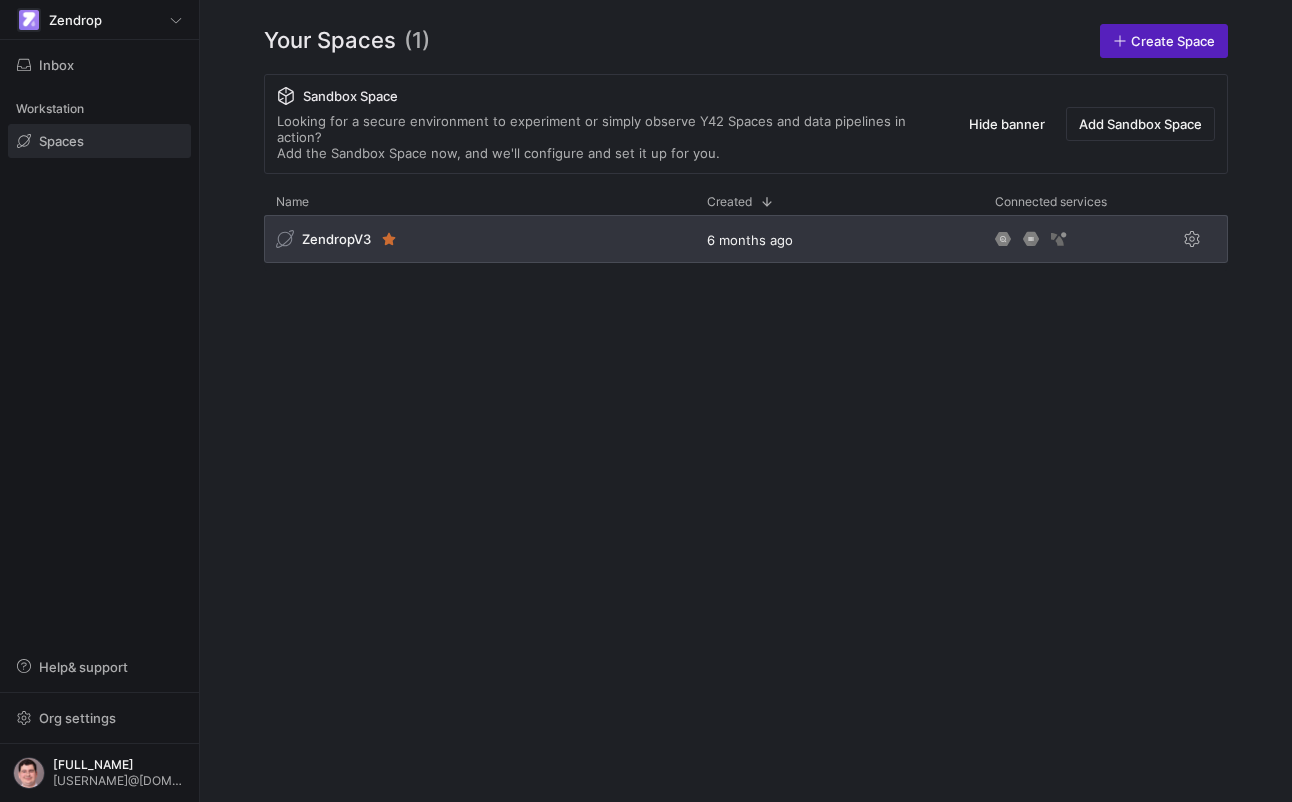 click on "ZendropV3" at bounding box center (479, 239) 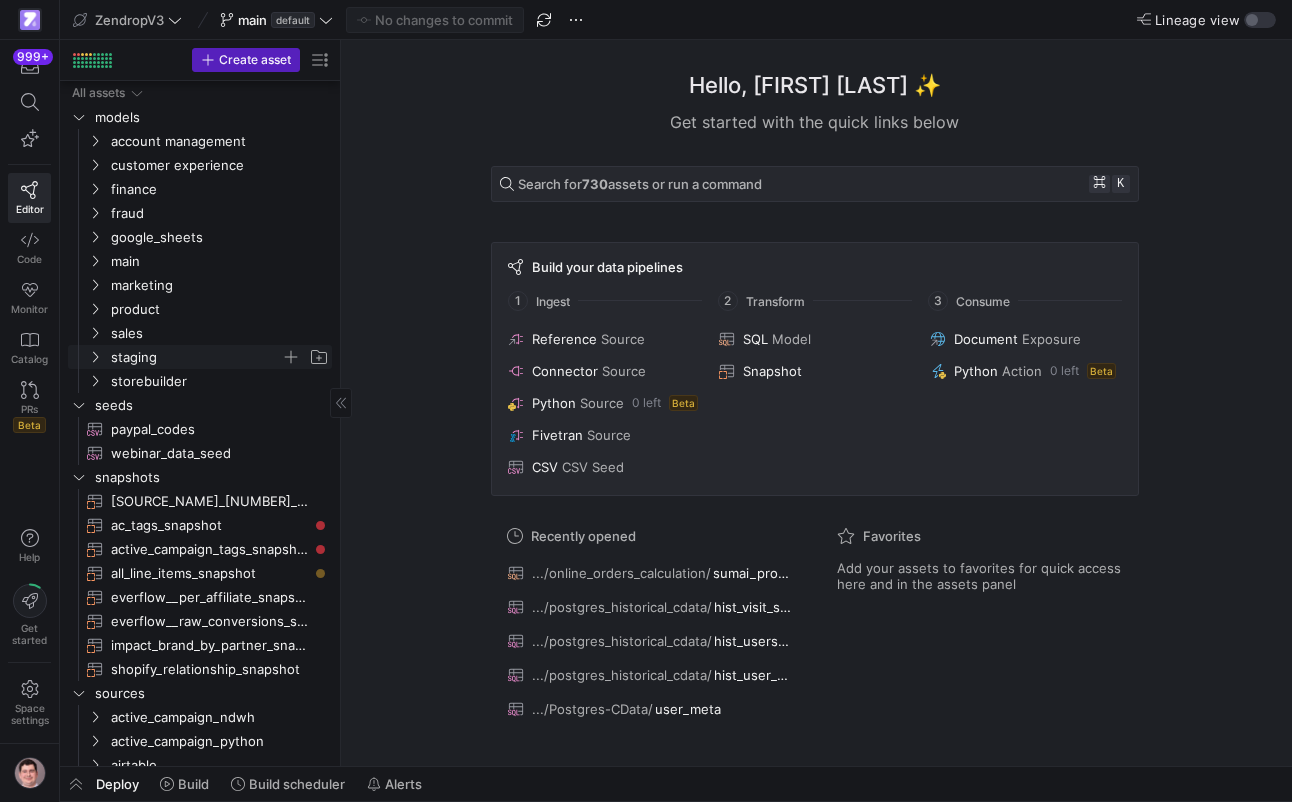 scroll, scrollTop: 153, scrollLeft: 0, axis: vertical 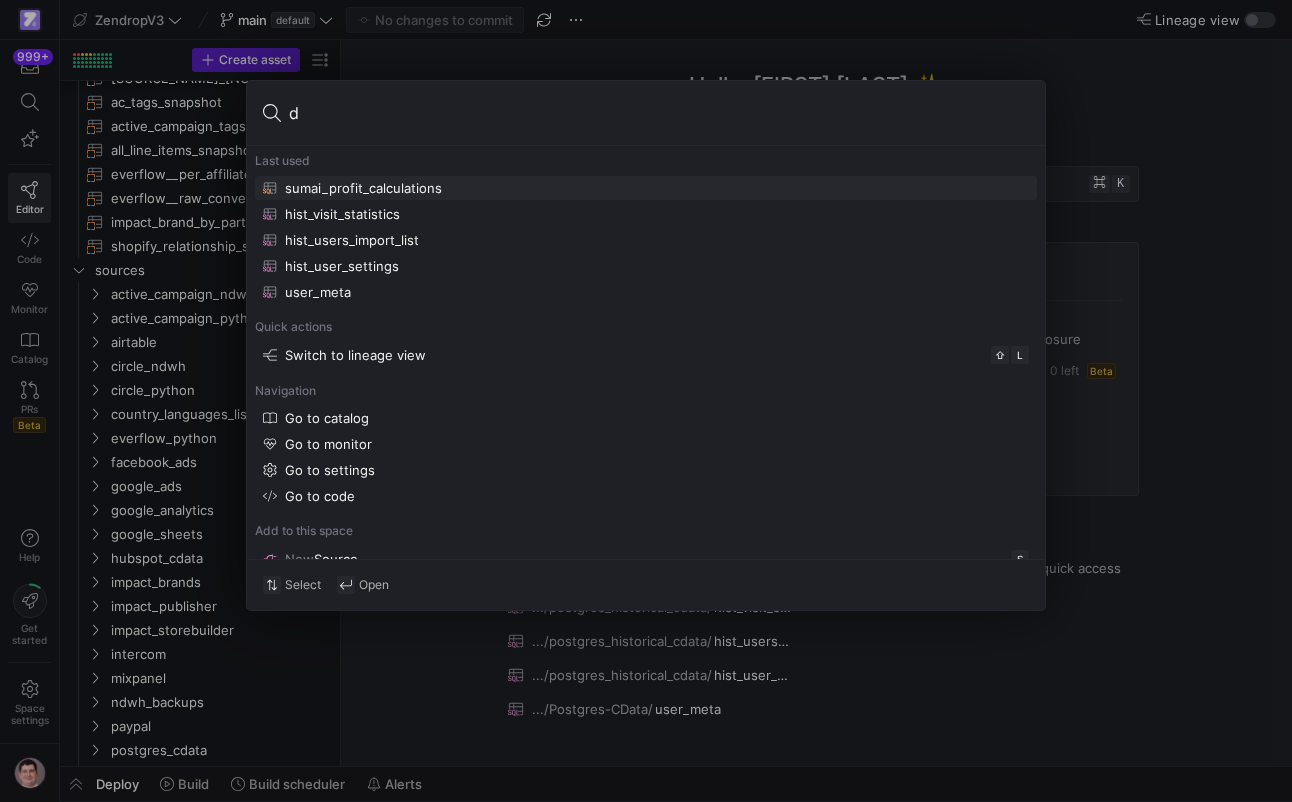 type on "de" 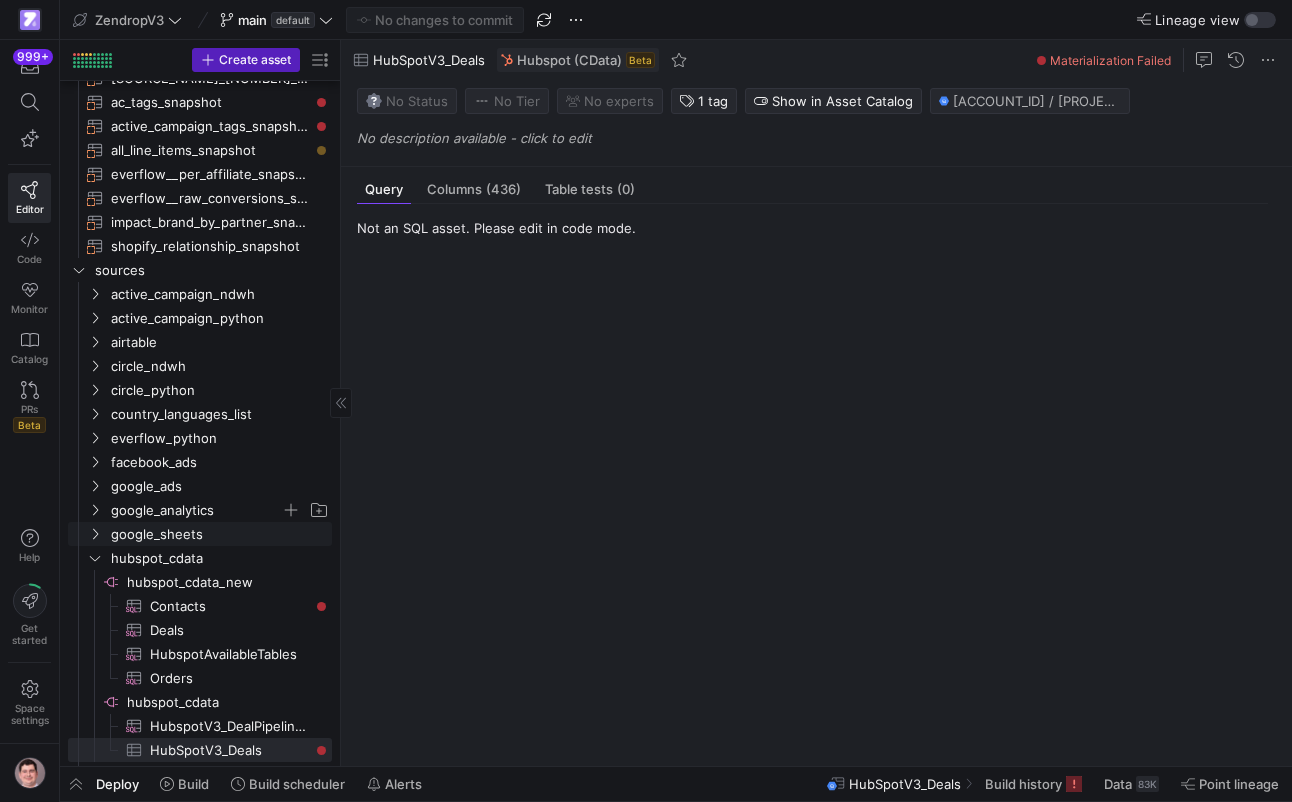 scroll, scrollTop: 510, scrollLeft: 0, axis: vertical 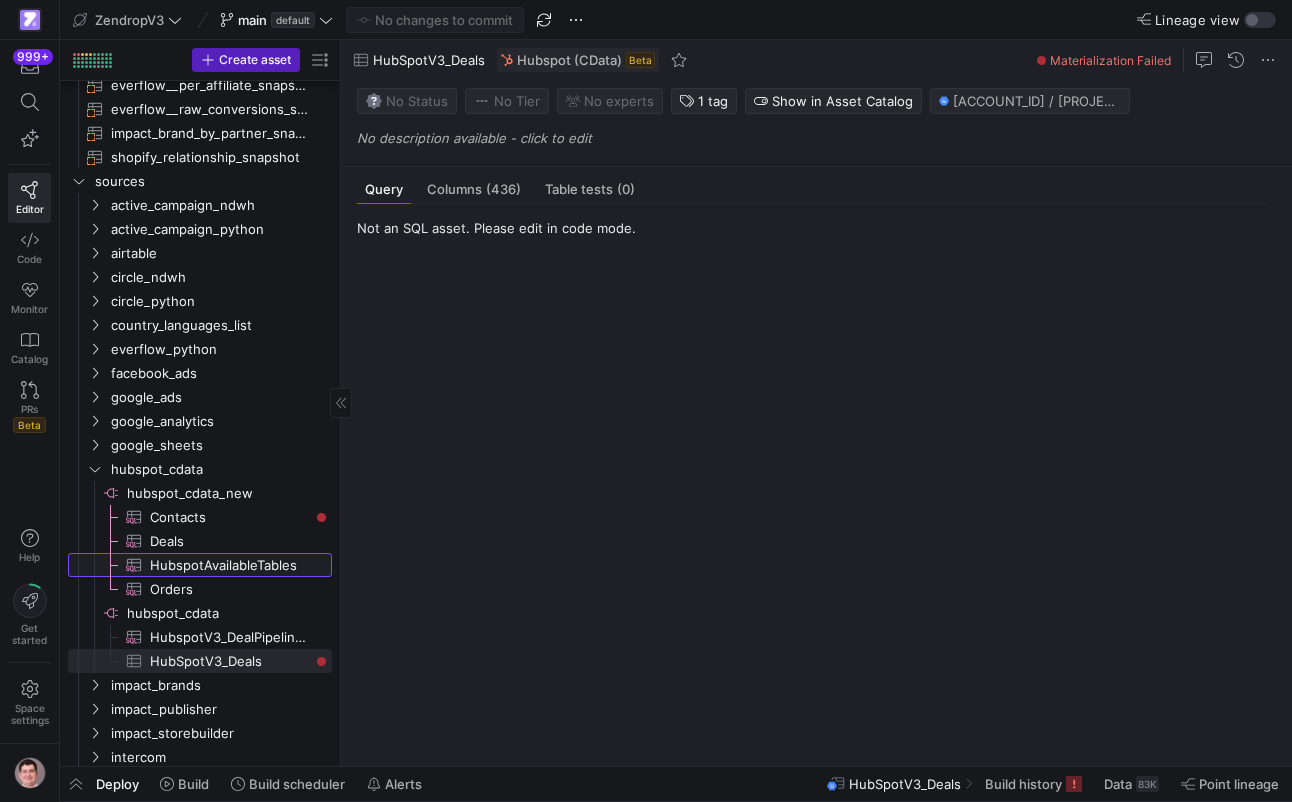 click on "HubspotAvailableTables​​​​​​​​​" at bounding box center (200, 565) 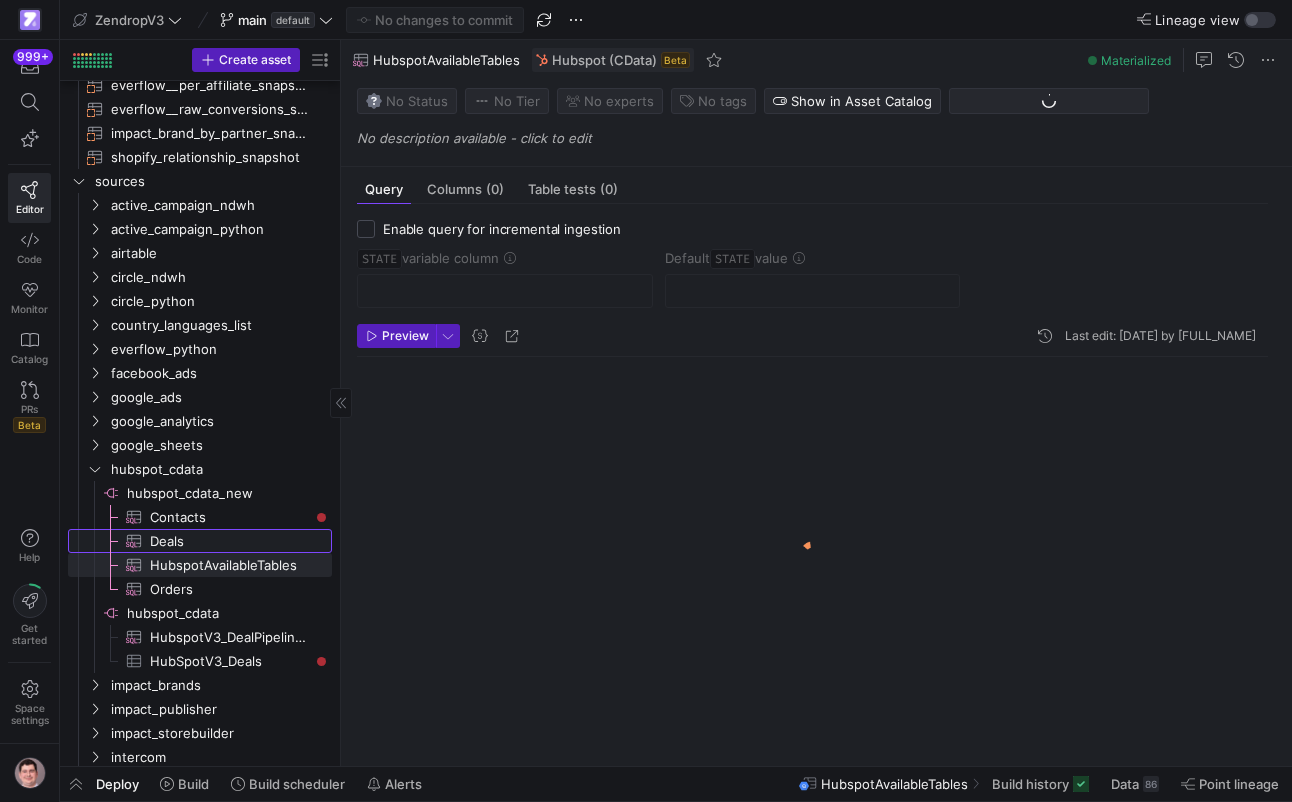 click on "Deals​​​​​​​​​" at bounding box center (229, 541) 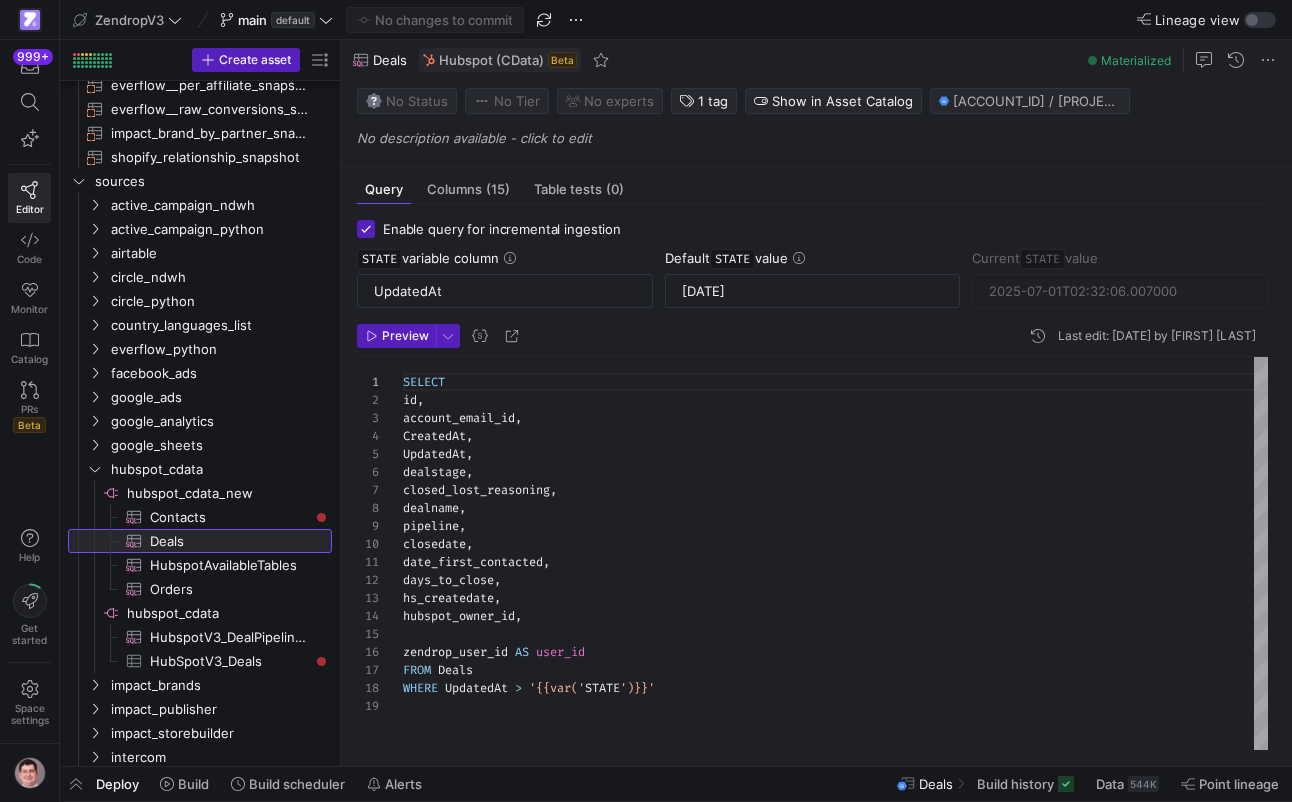 scroll, scrollTop: 180, scrollLeft: 0, axis: vertical 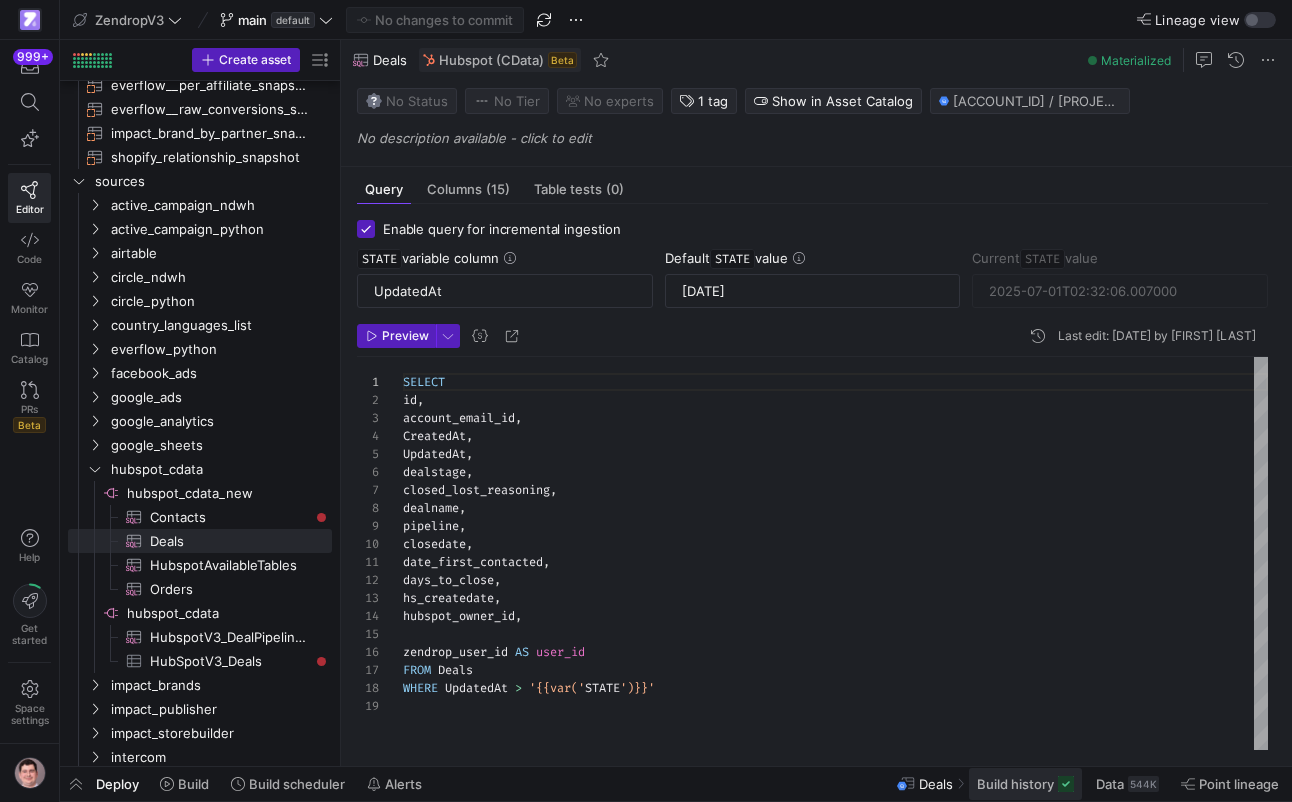 click on "Build history" at bounding box center [1015, 784] 